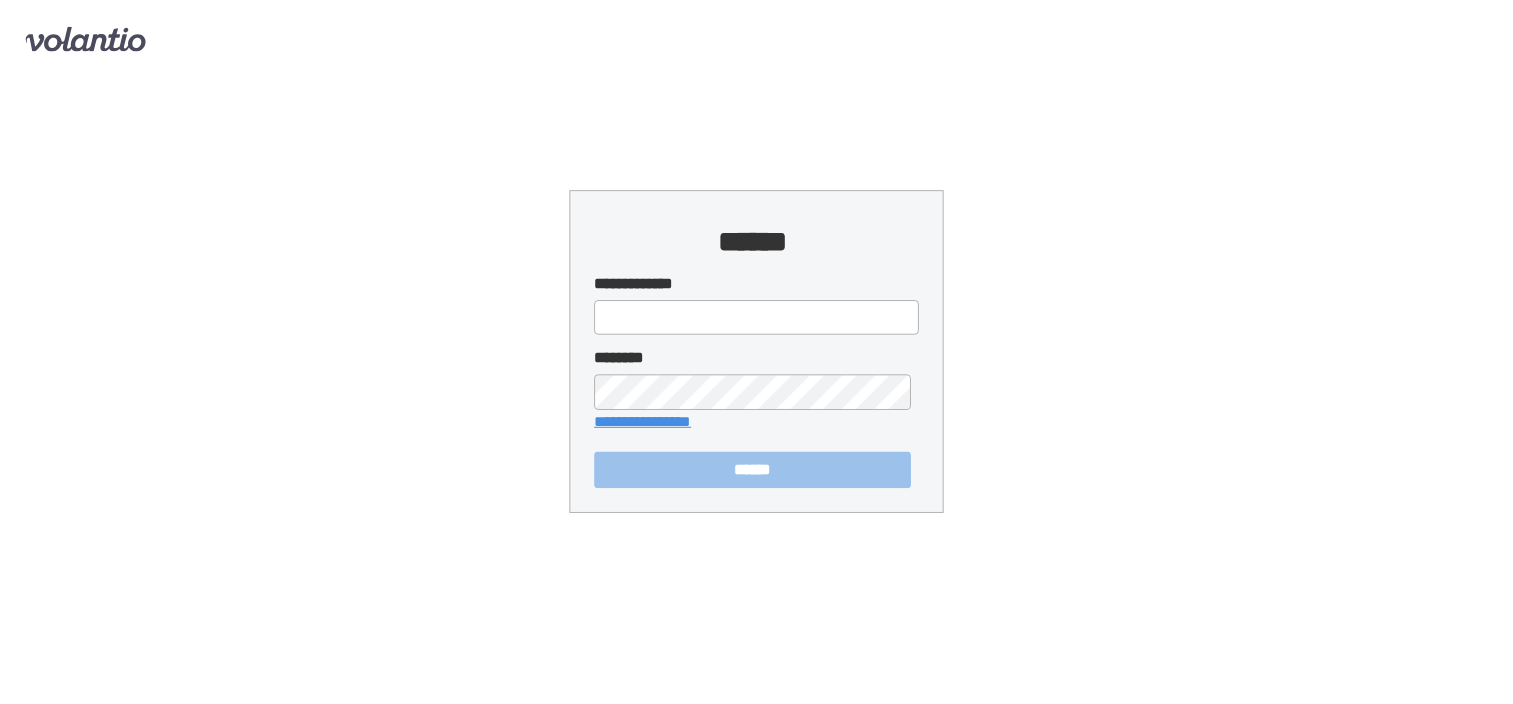 scroll, scrollTop: 0, scrollLeft: 0, axis: both 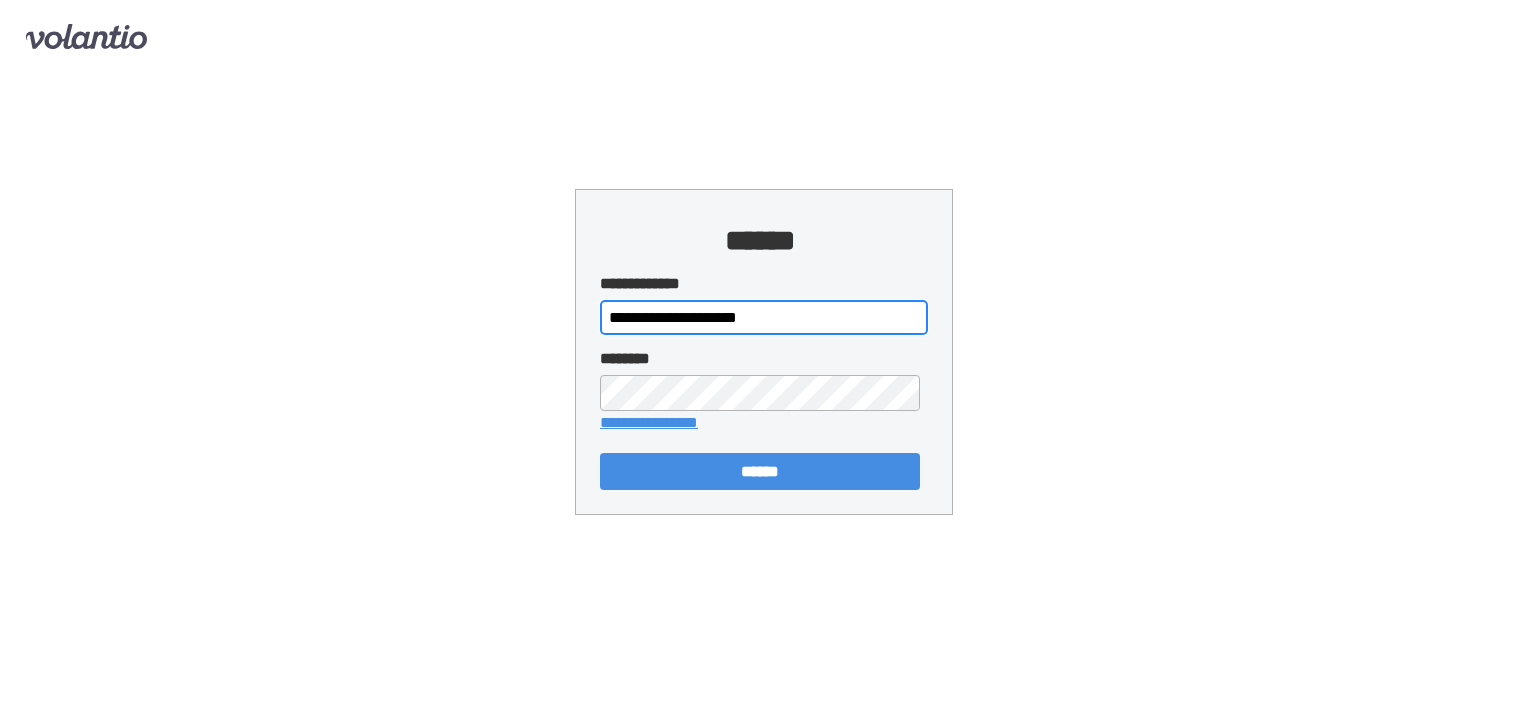 click on "**********" at bounding box center [764, 317] 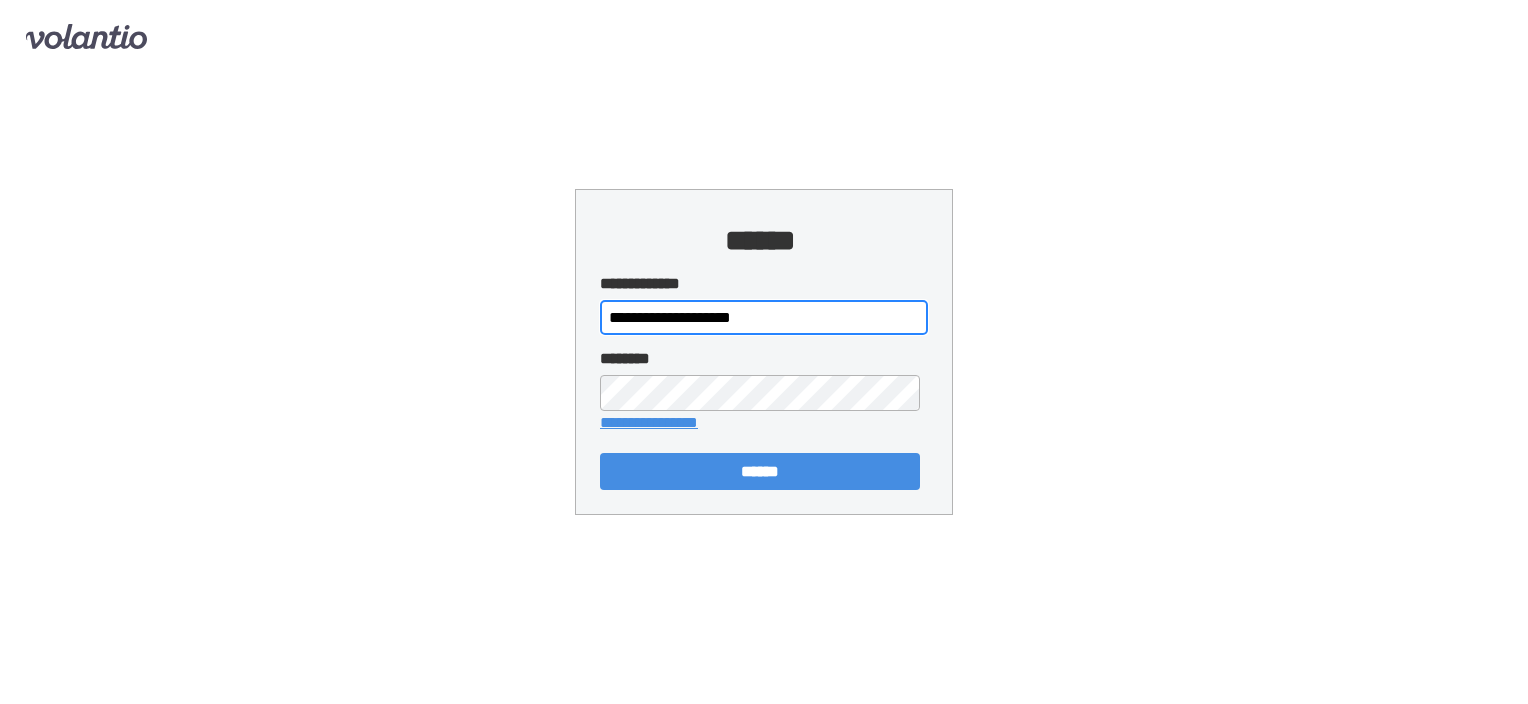 type on "**********" 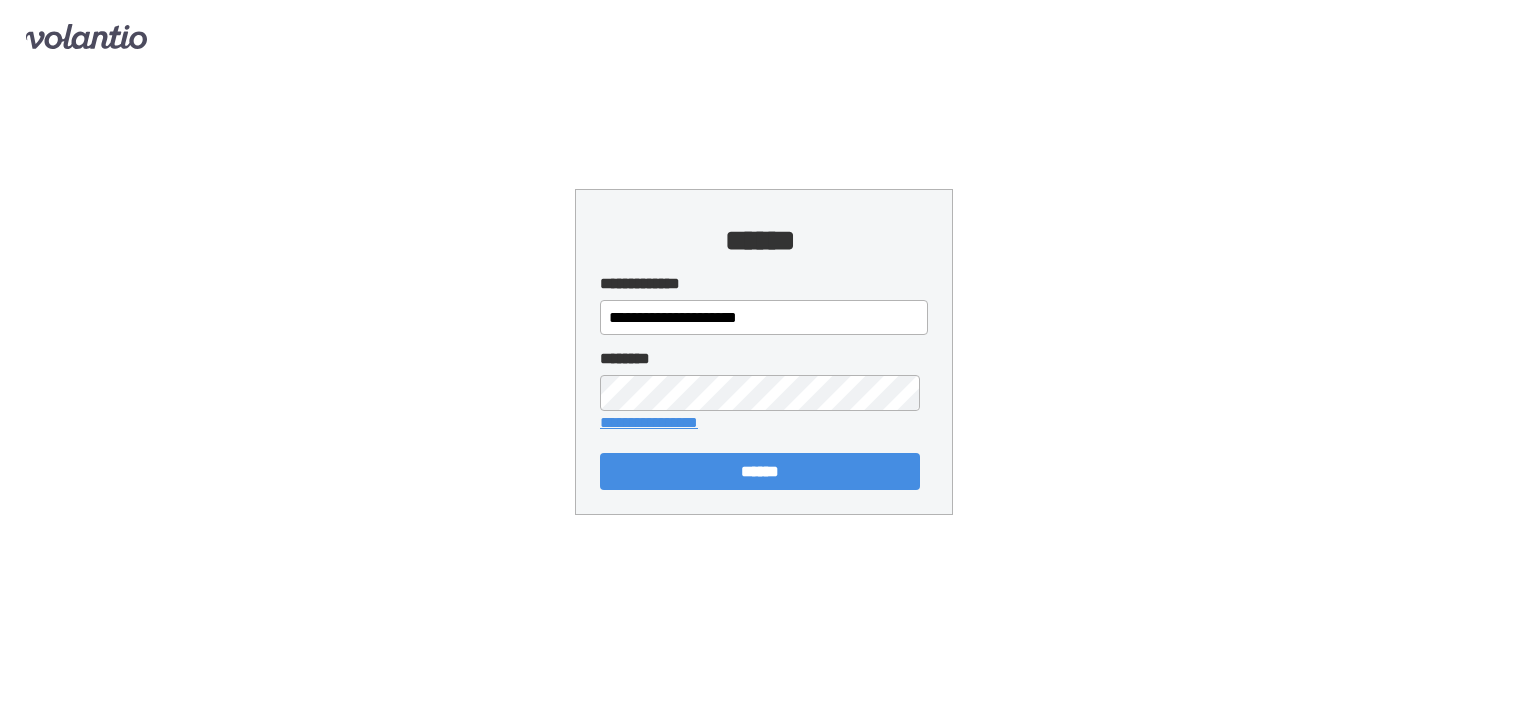 click on "**********" at bounding box center [764, 352] 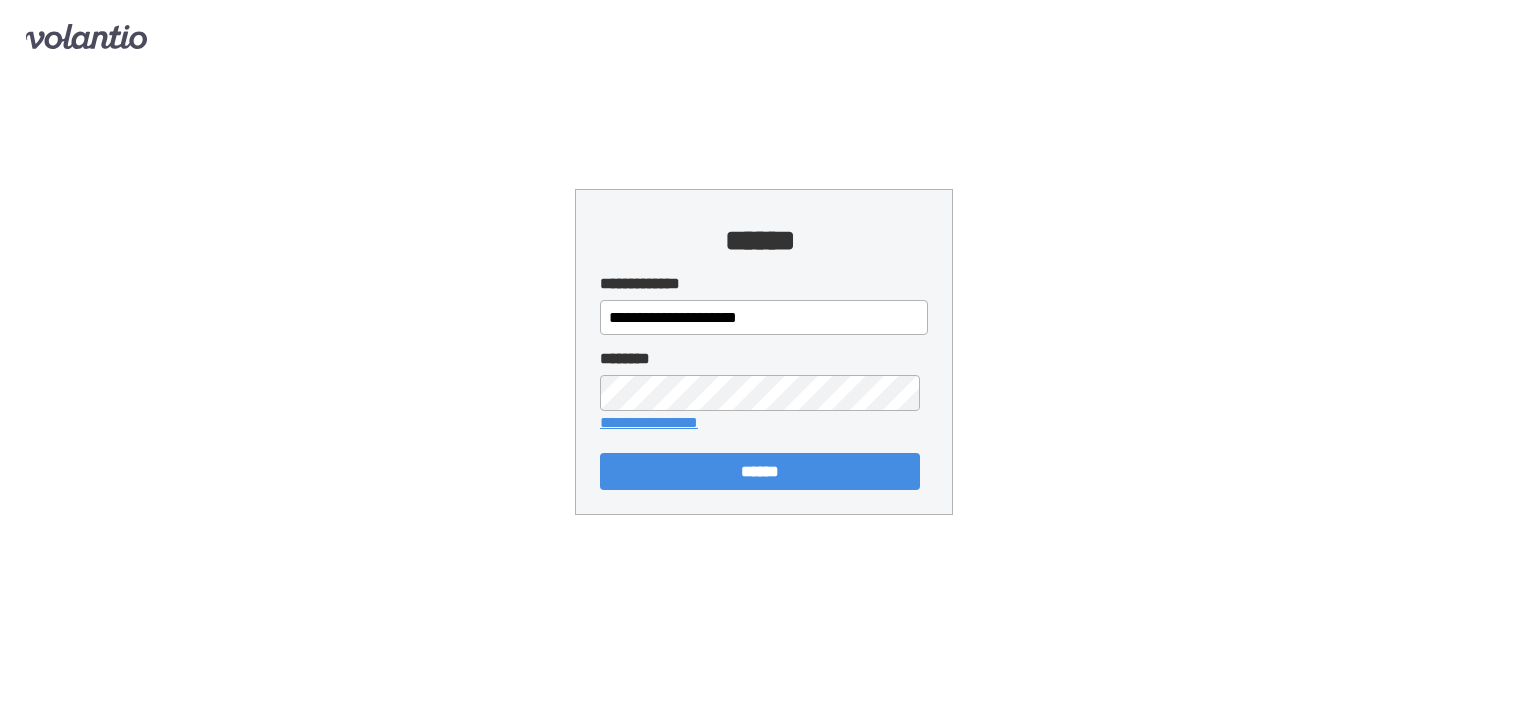 click on "******" at bounding box center [760, 472] 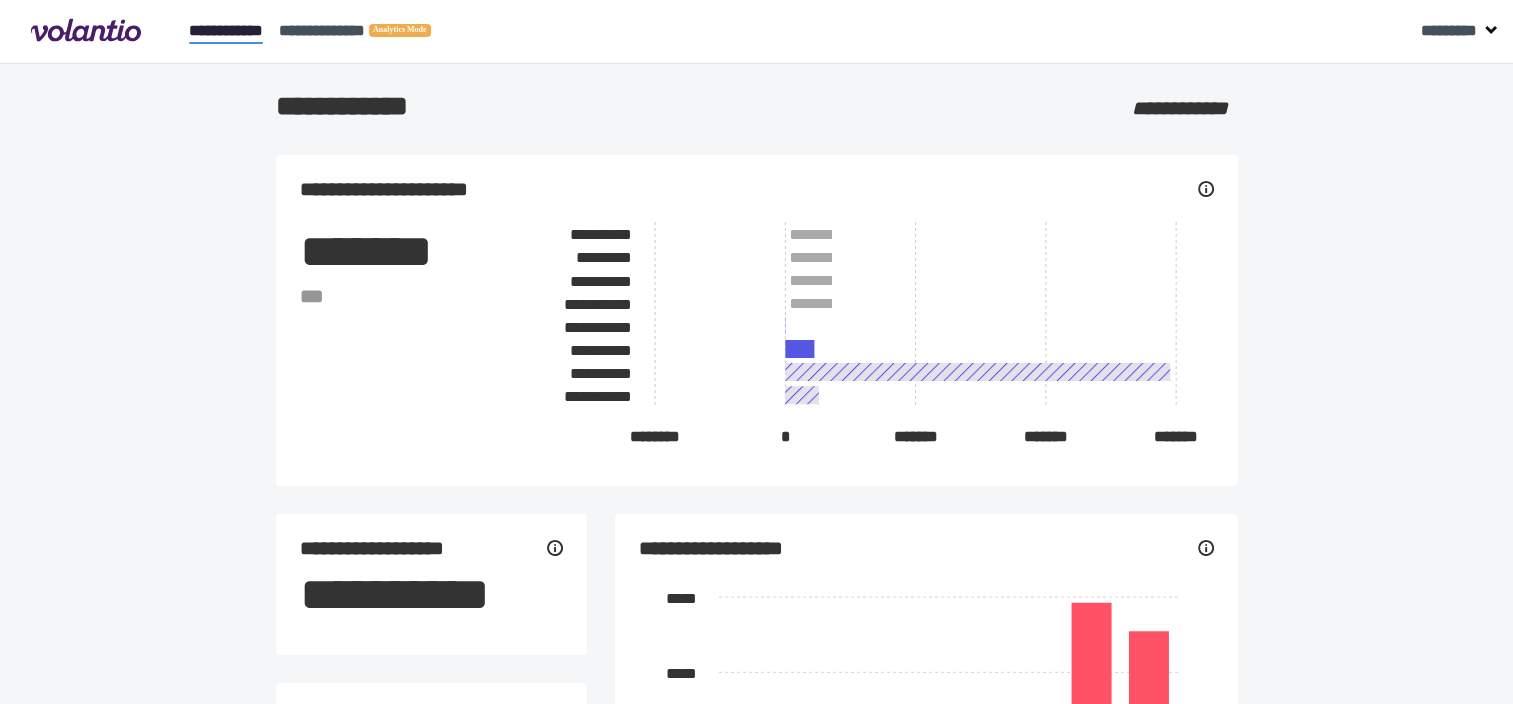 click on "**********" at bounding box center (756, 789) 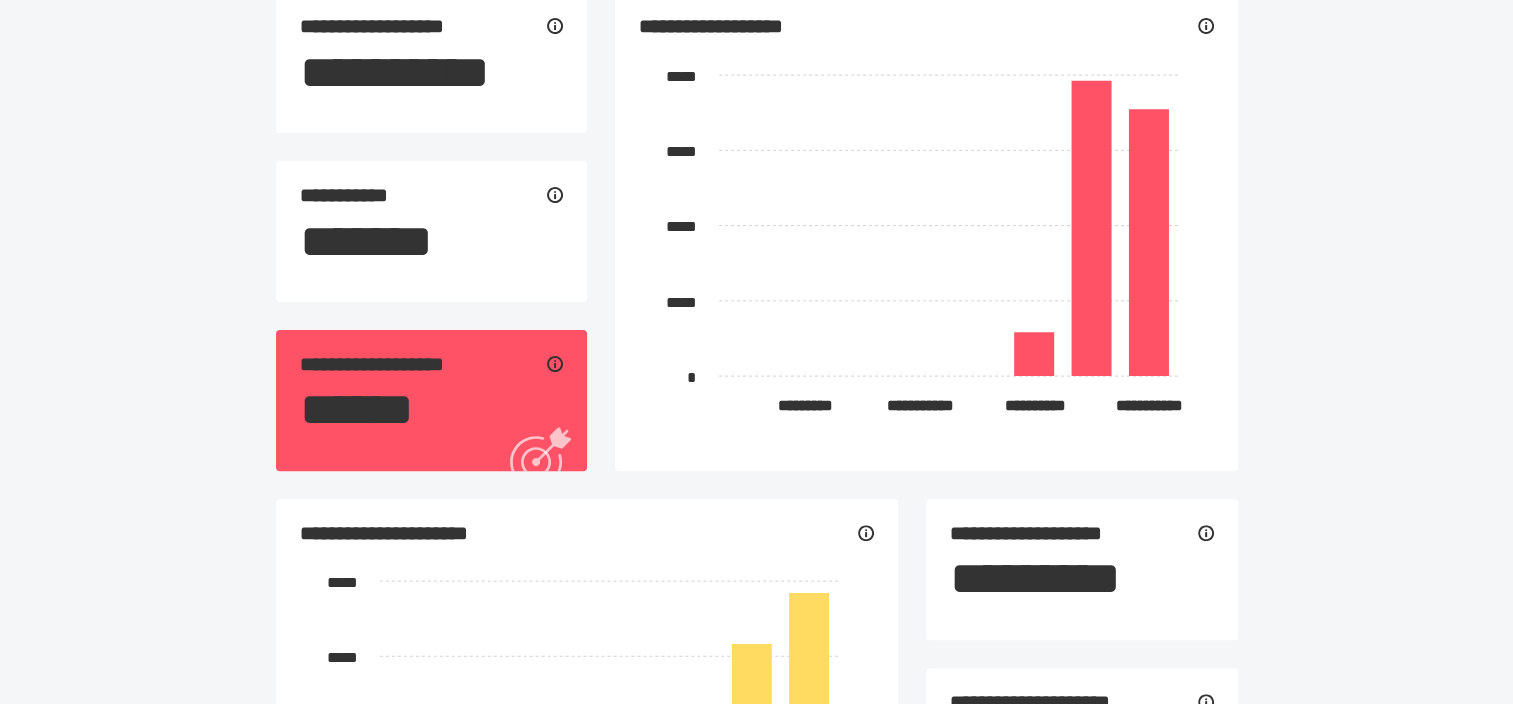 scroll, scrollTop: 523, scrollLeft: 0, axis: vertical 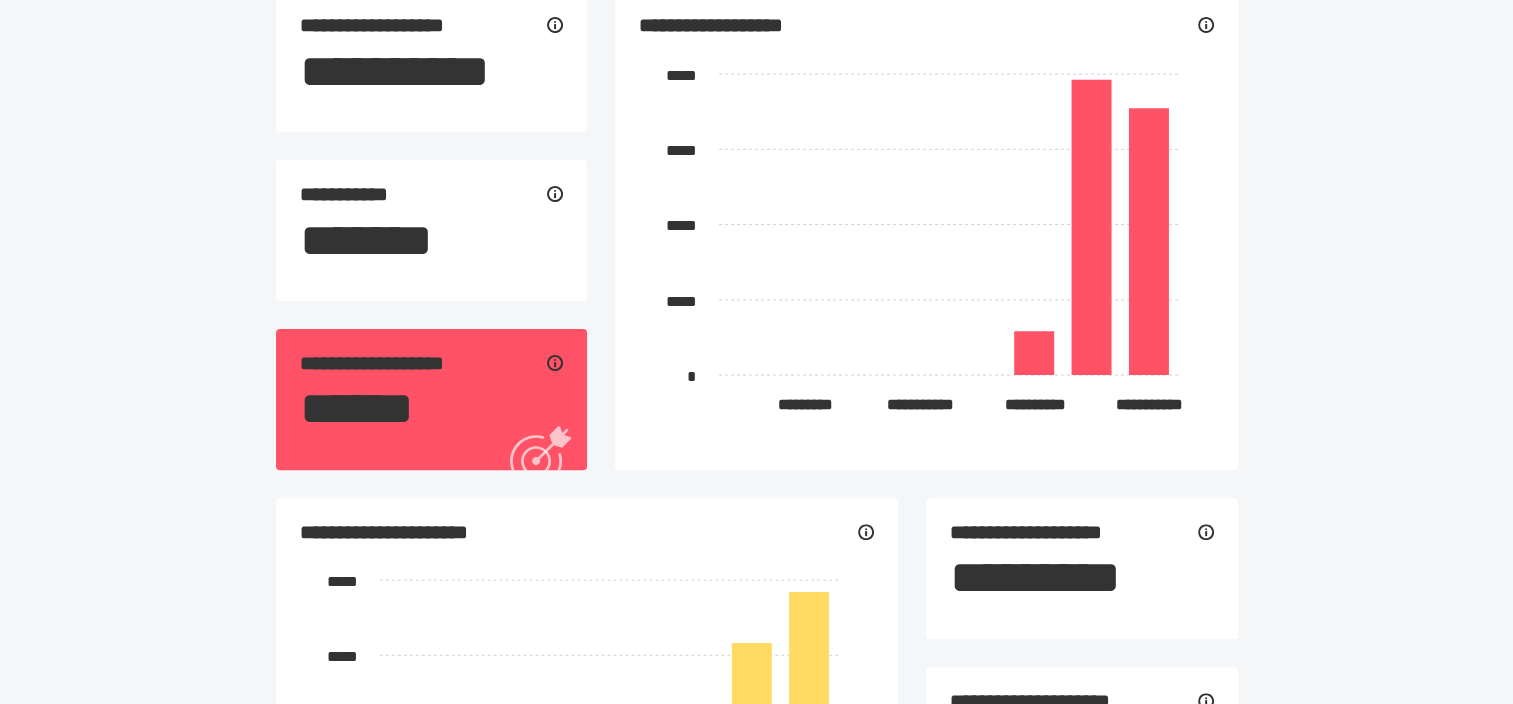 click 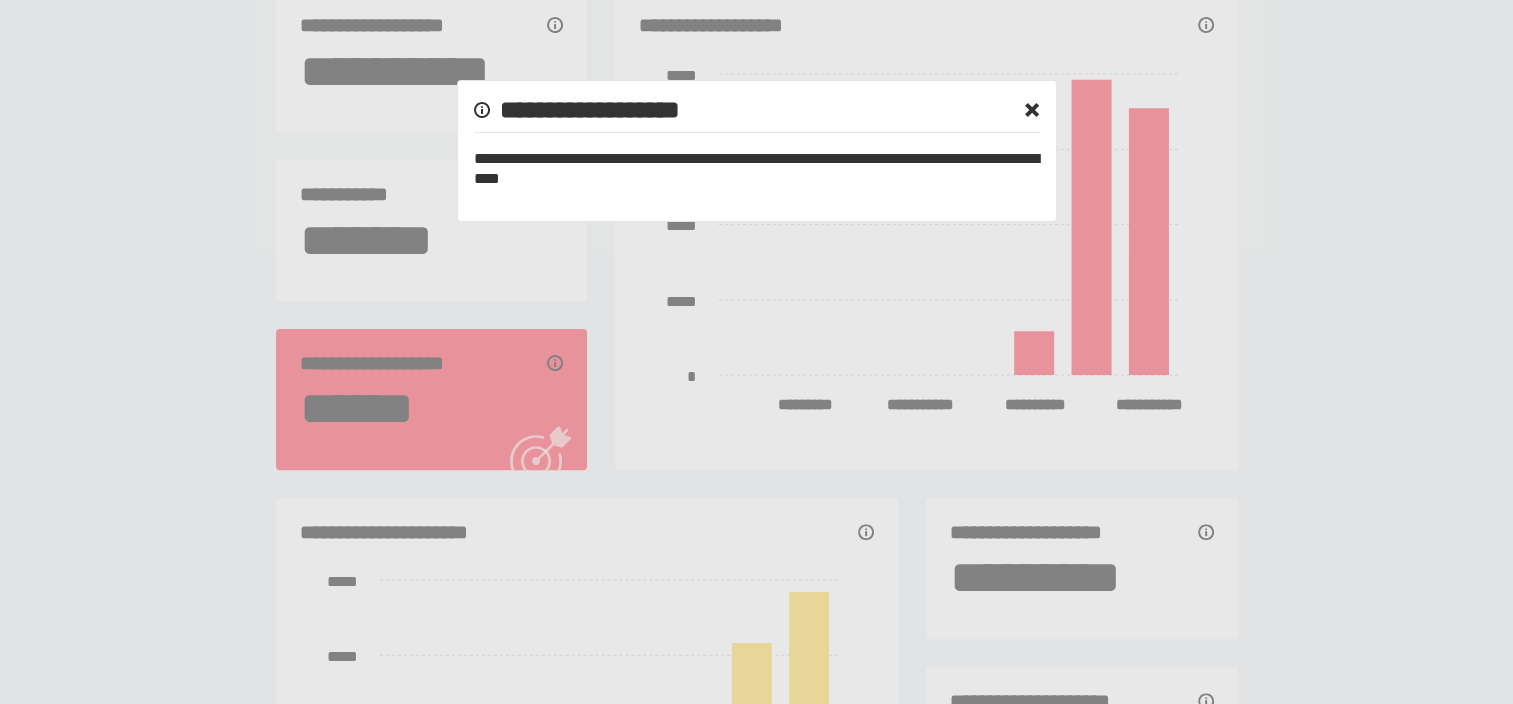 click 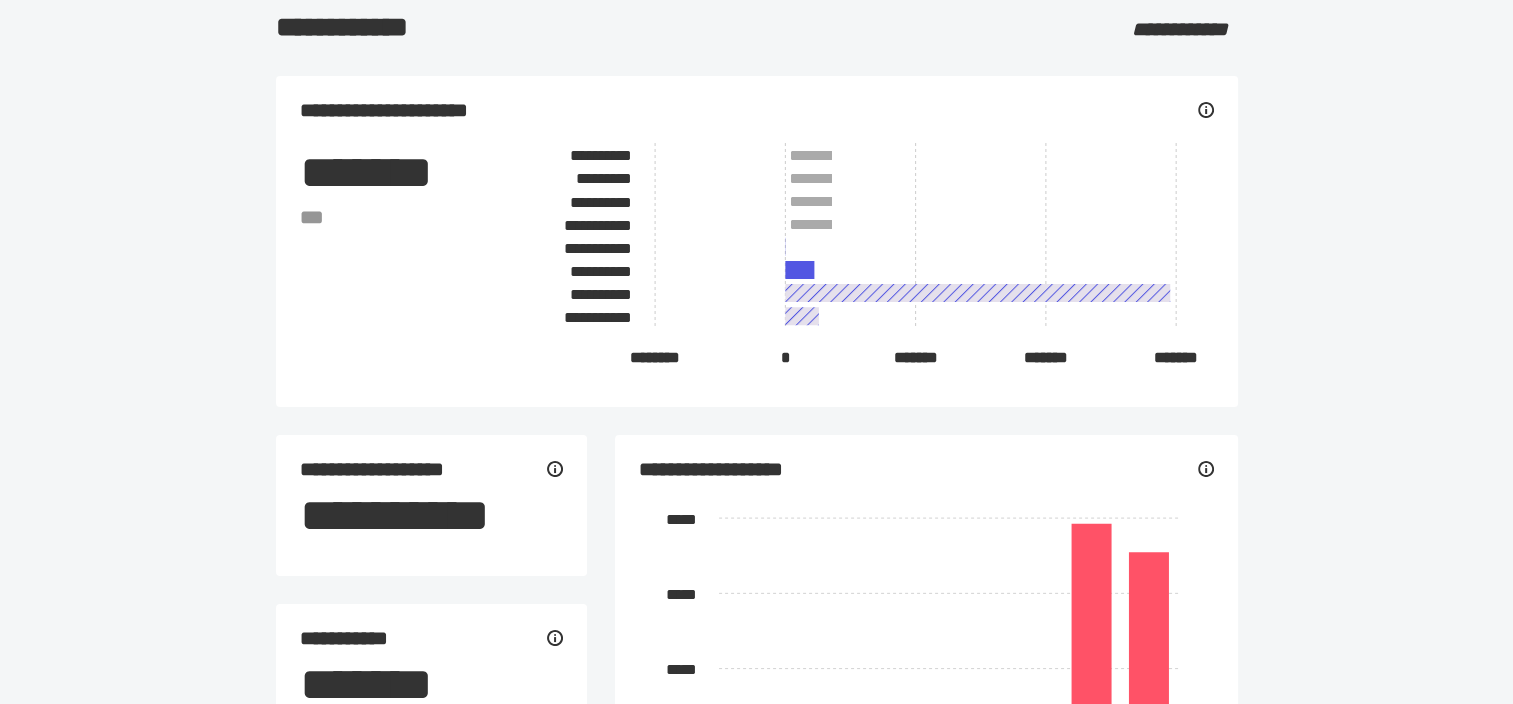 scroll, scrollTop: 0, scrollLeft: 0, axis: both 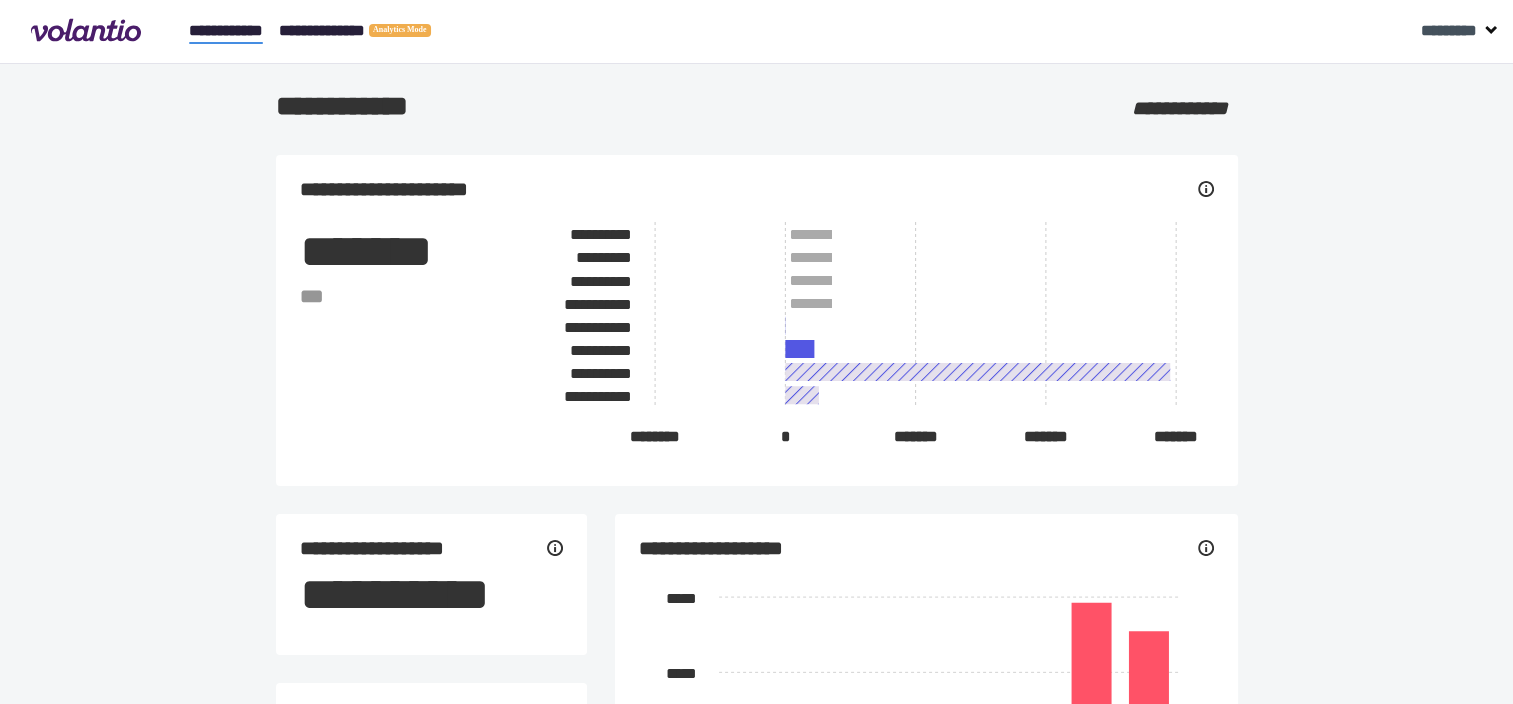 click on "**********" at bounding box center [368, 31] 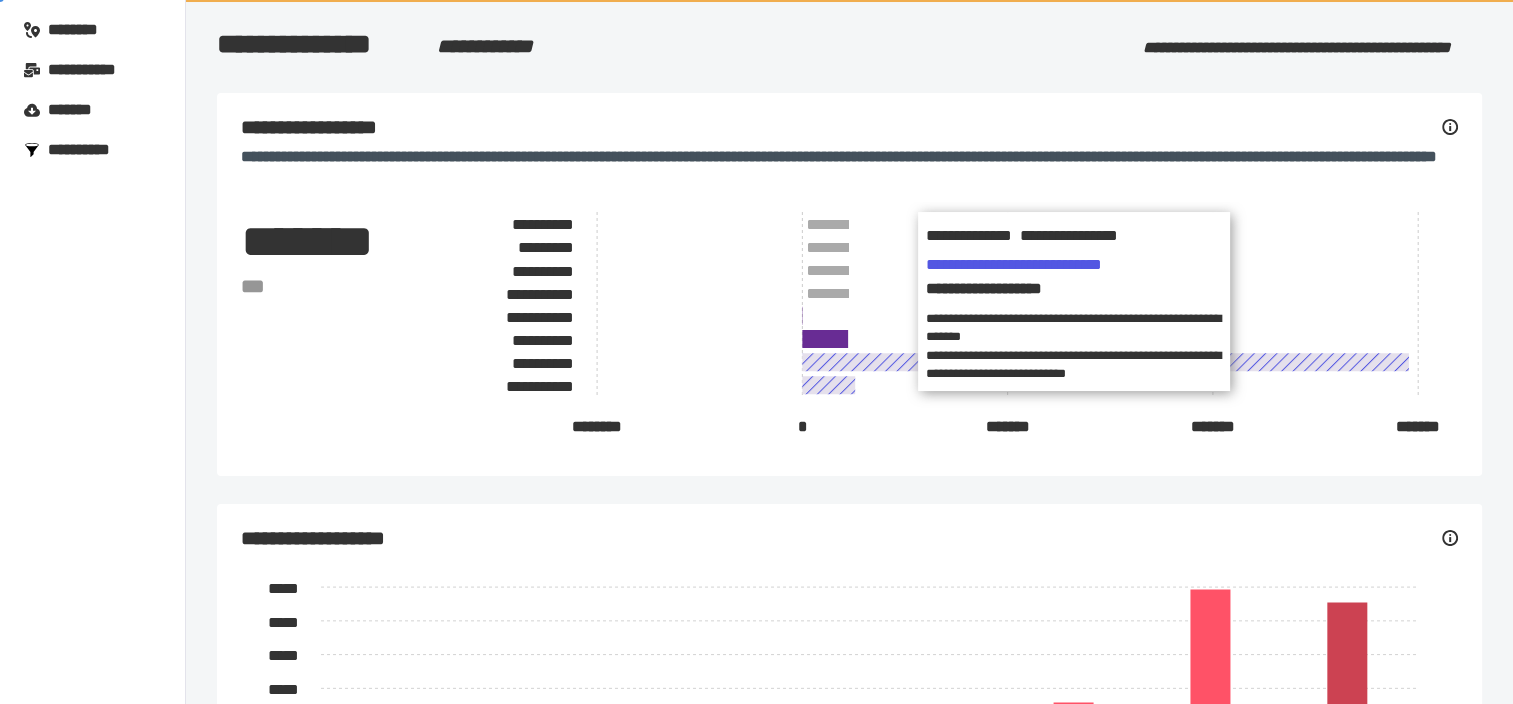 scroll, scrollTop: 0, scrollLeft: 0, axis: both 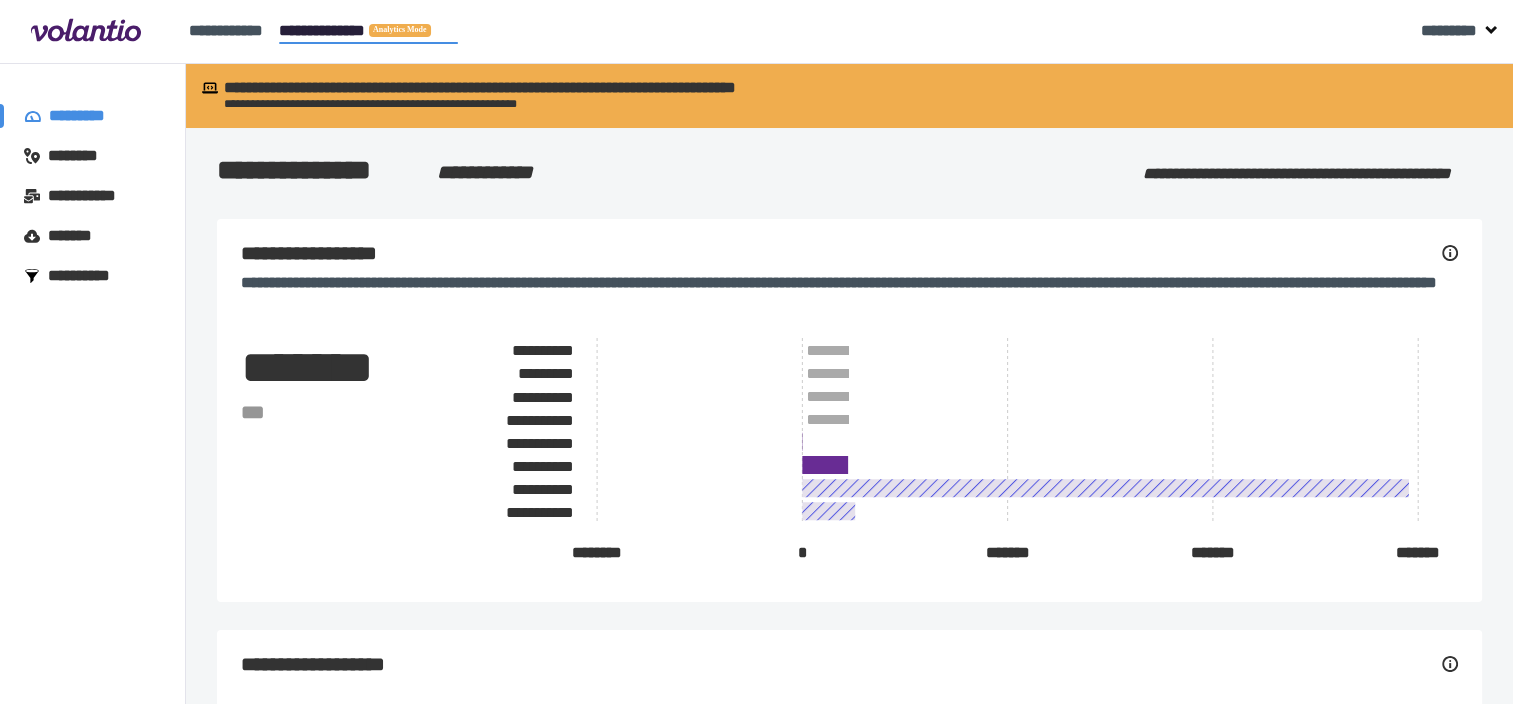 click on "********" at bounding box center (82, 156) 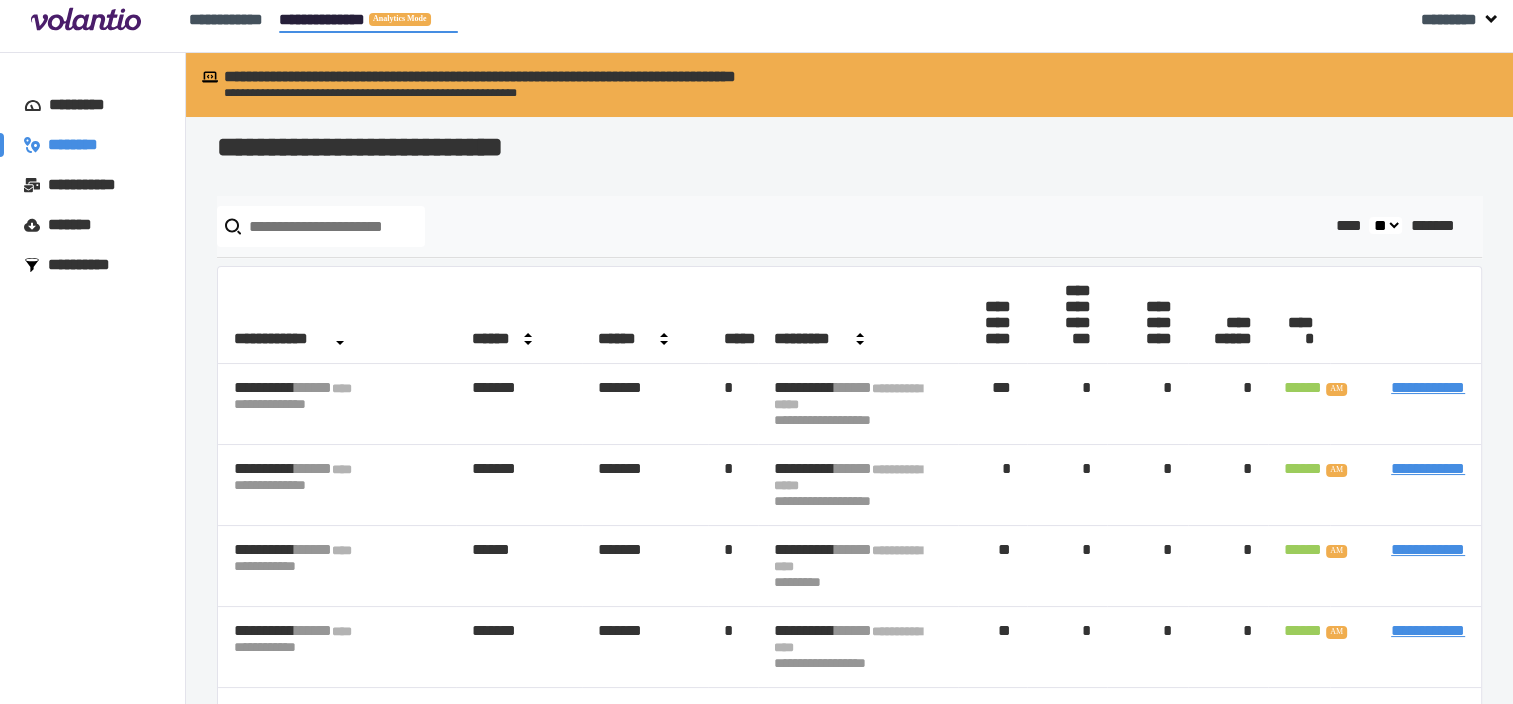 scroll, scrollTop: 0, scrollLeft: 0, axis: both 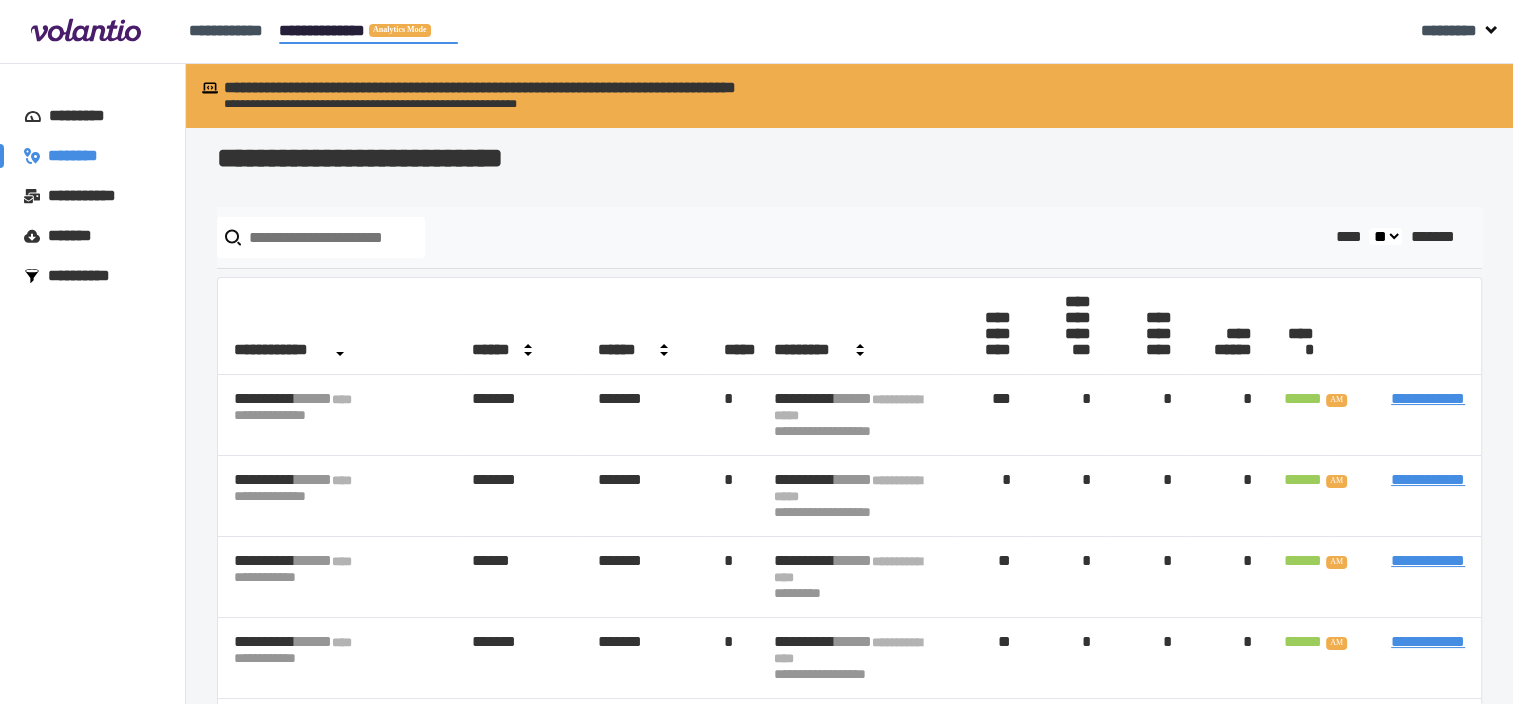click on "** **" at bounding box center (1385, 236) 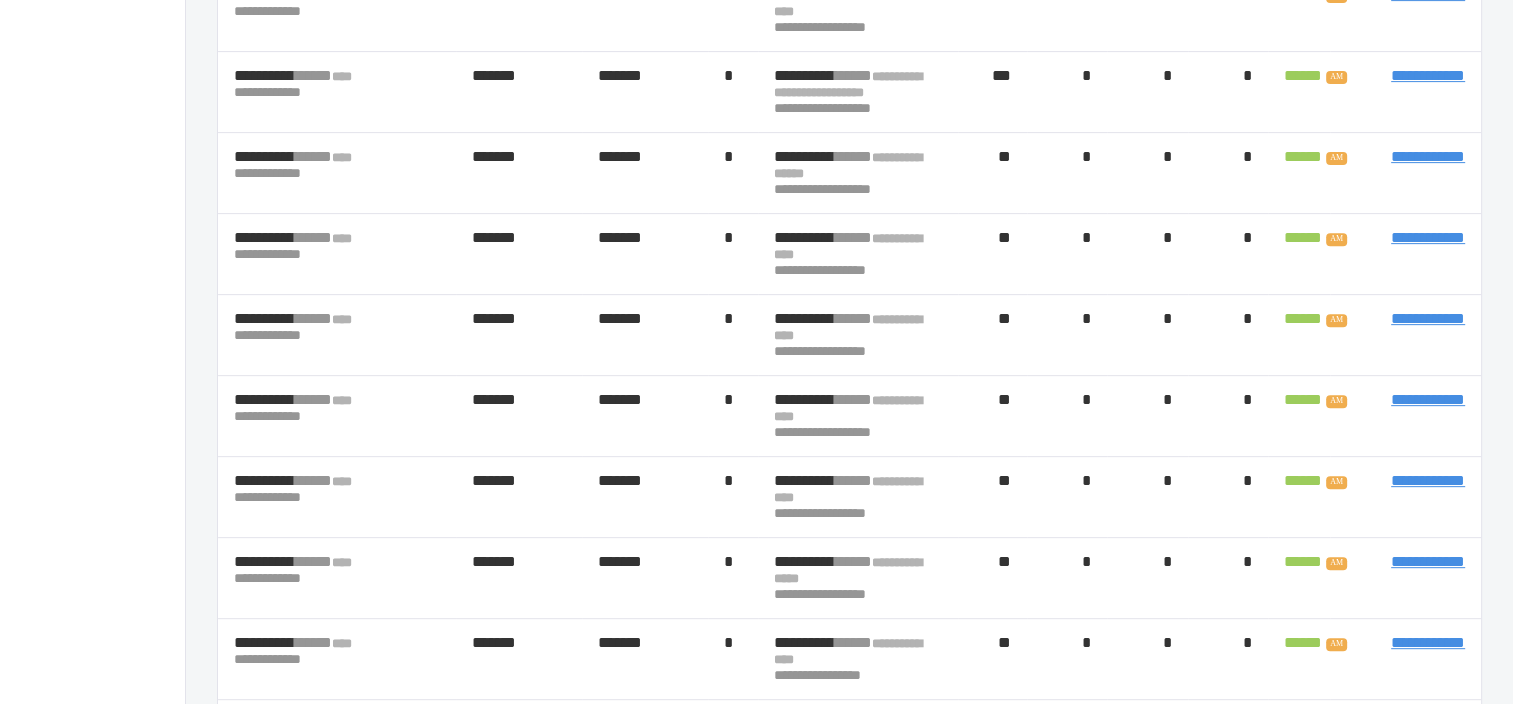 scroll, scrollTop: 0, scrollLeft: 0, axis: both 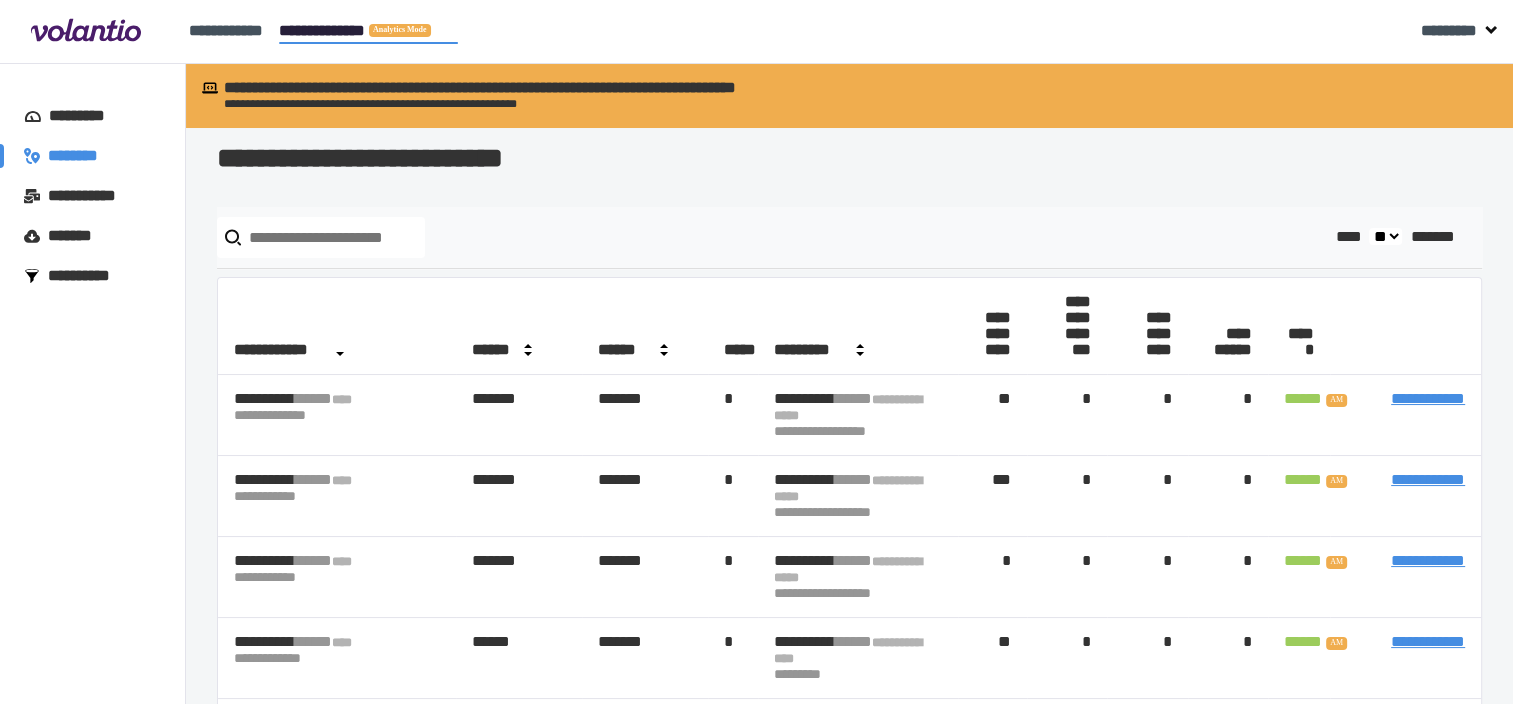 click on "**********" at bounding box center (1428, 398) 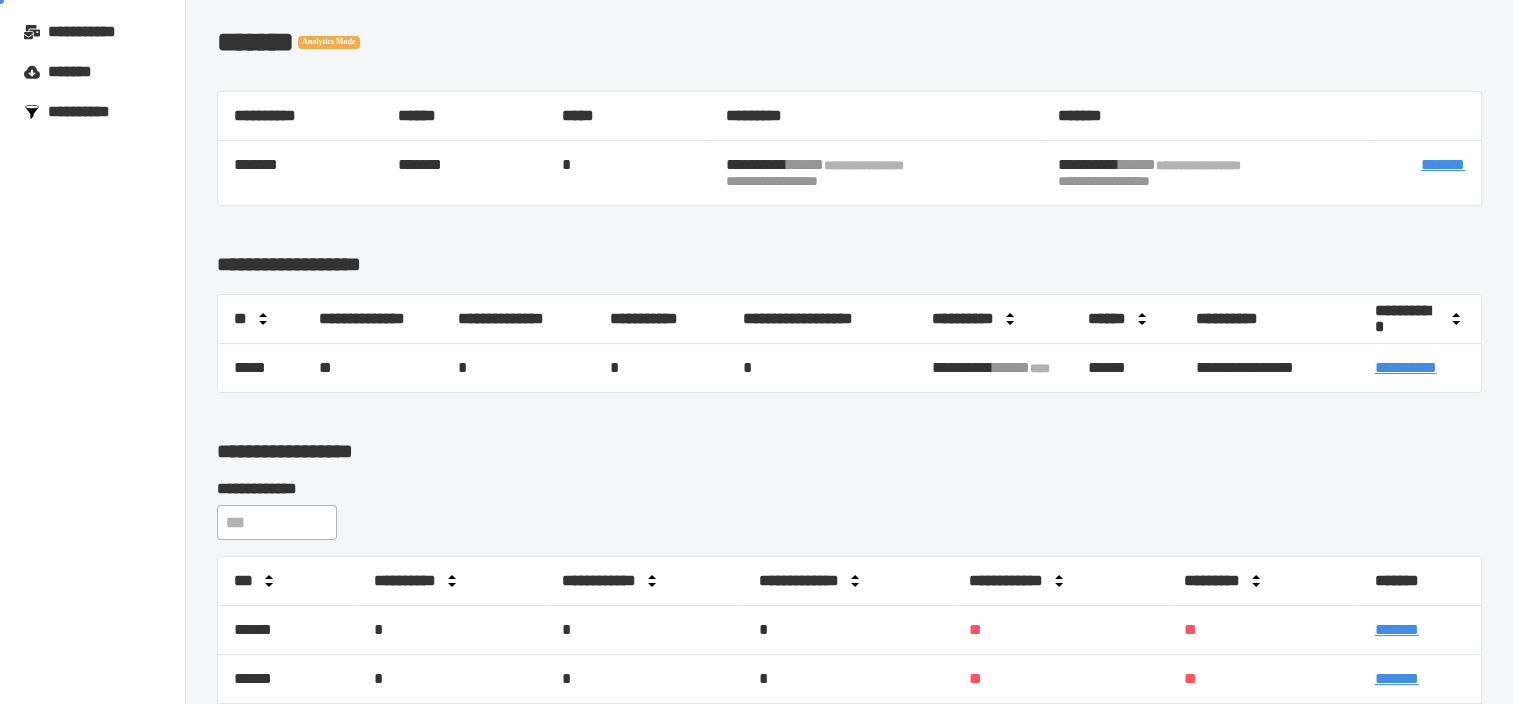 scroll, scrollTop: 164, scrollLeft: 0, axis: vertical 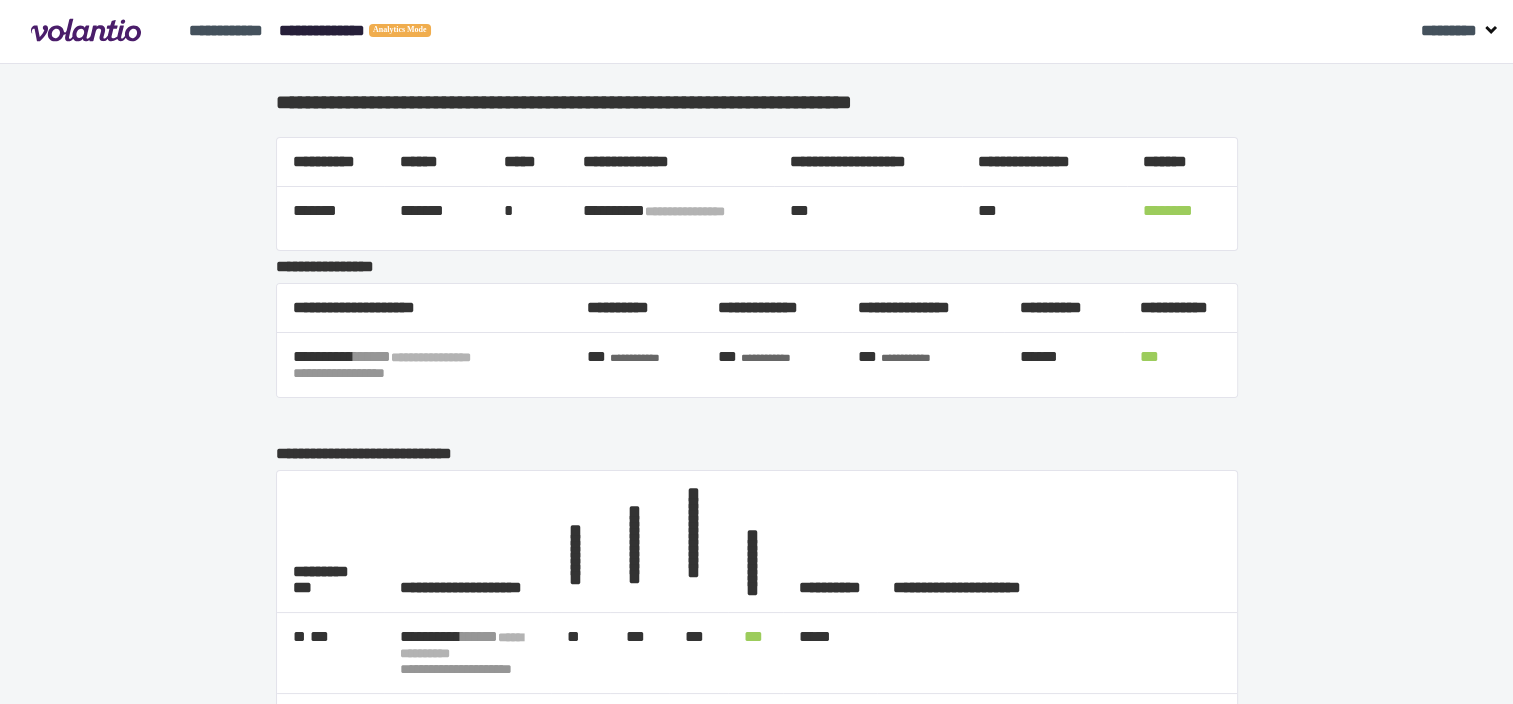 click on "**********" at bounding box center [368, 31] 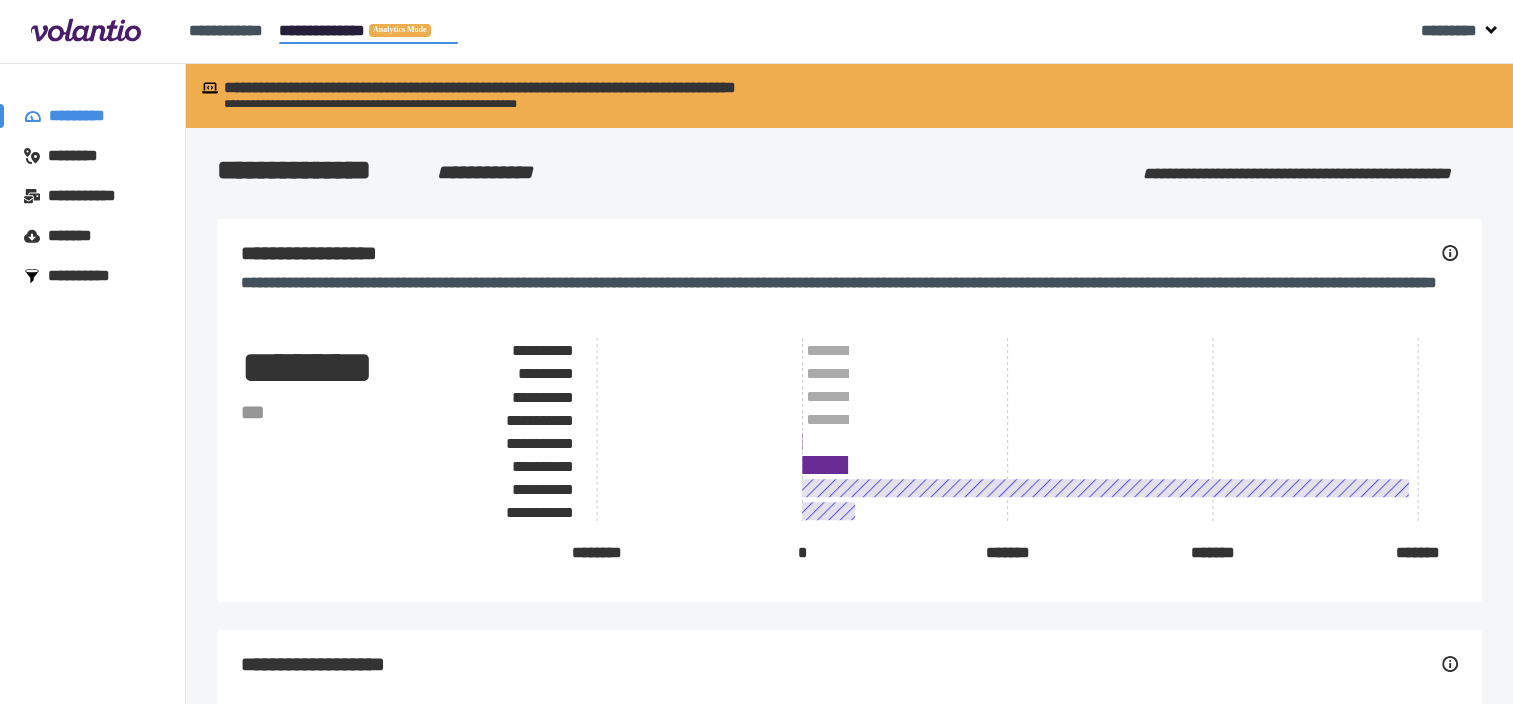 click on "**********" at bounding box center [89, 196] 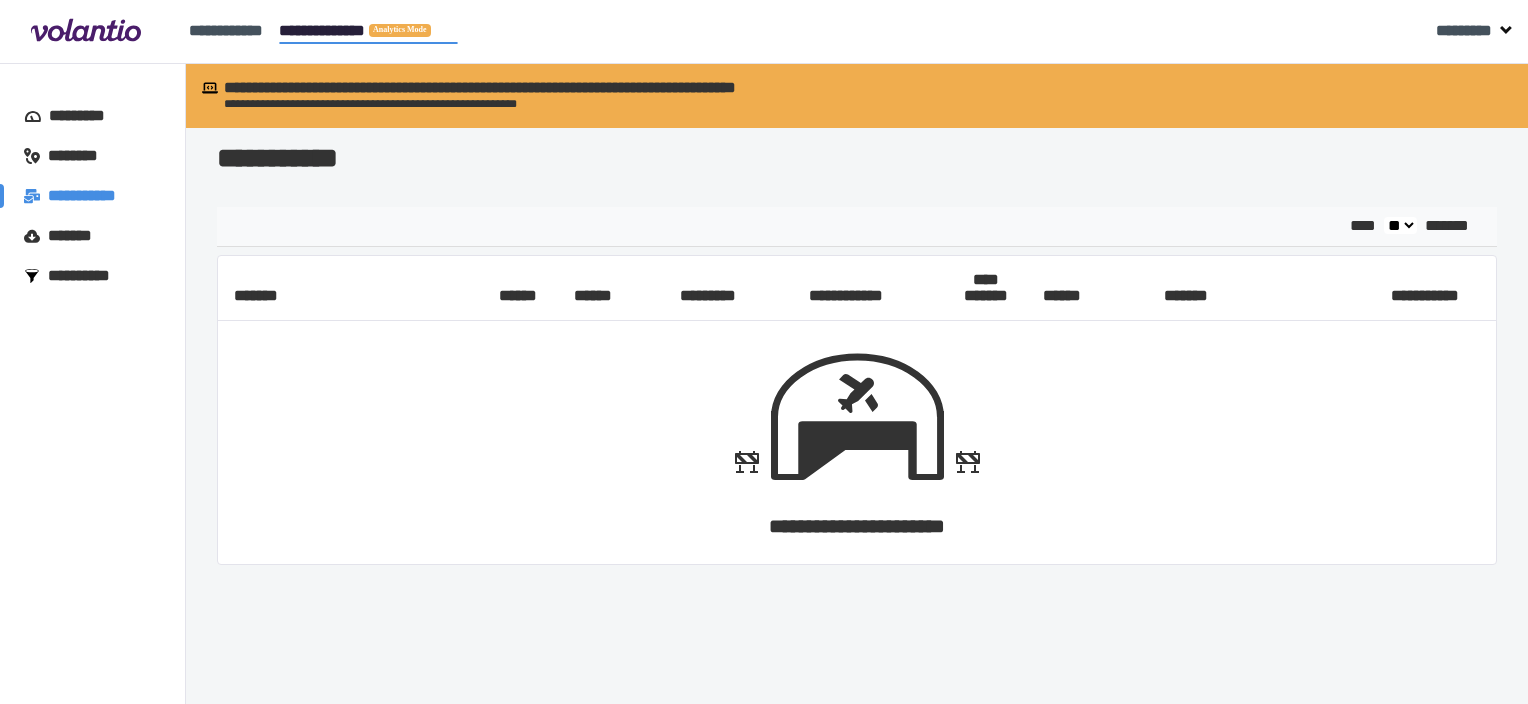 click on "*******" at bounding box center [75, 236] 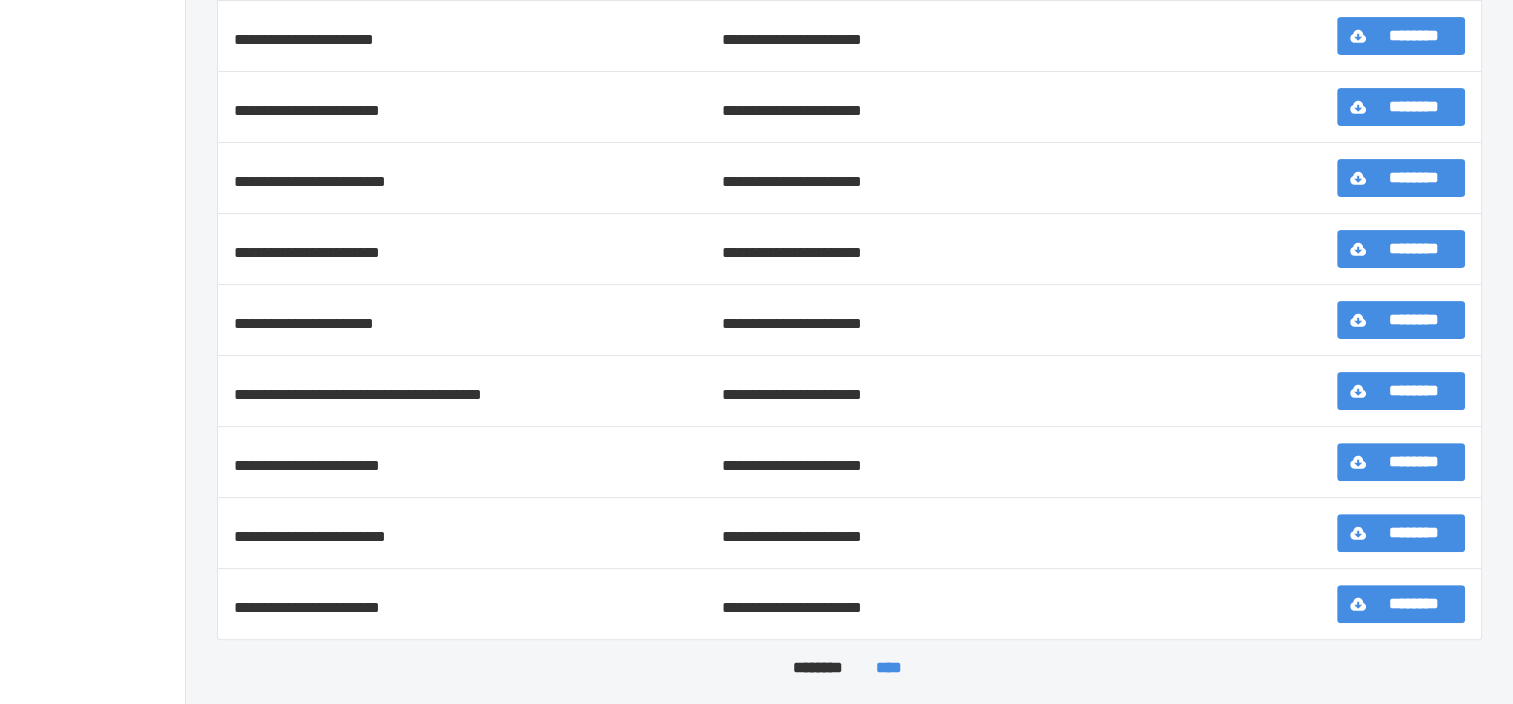 scroll, scrollTop: 0, scrollLeft: 0, axis: both 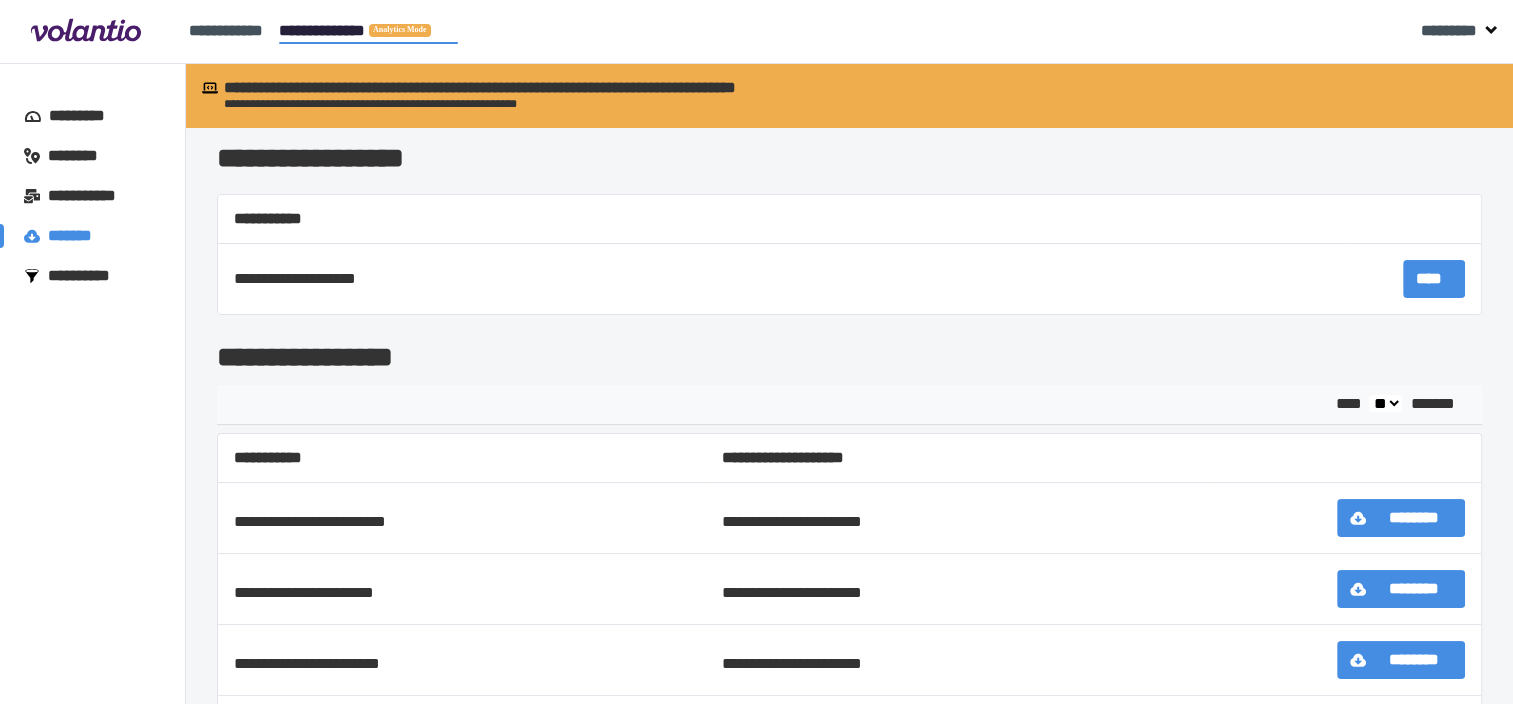 click on "**********" at bounding box center [88, 276] 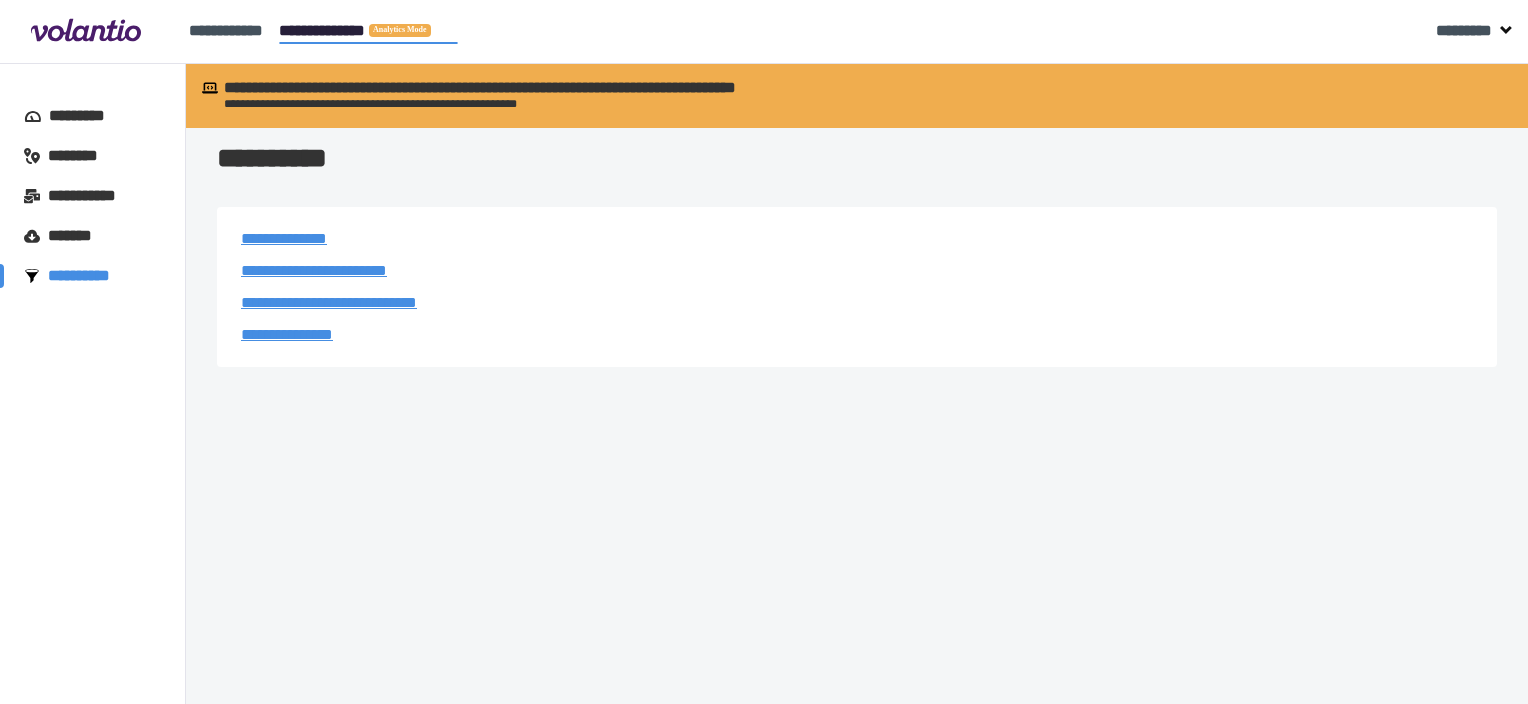 click on "*********" at bounding box center (86, 116) 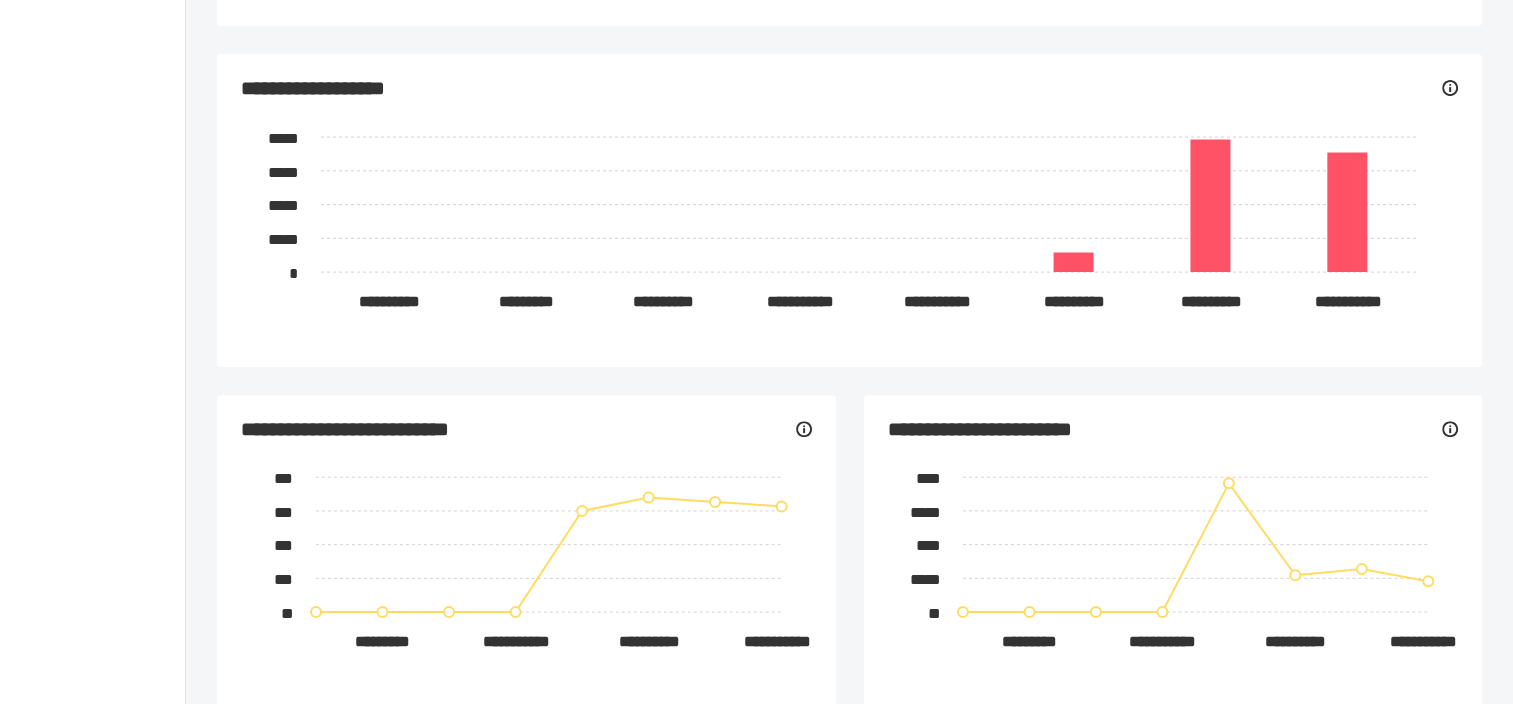 scroll, scrollTop: 595, scrollLeft: 0, axis: vertical 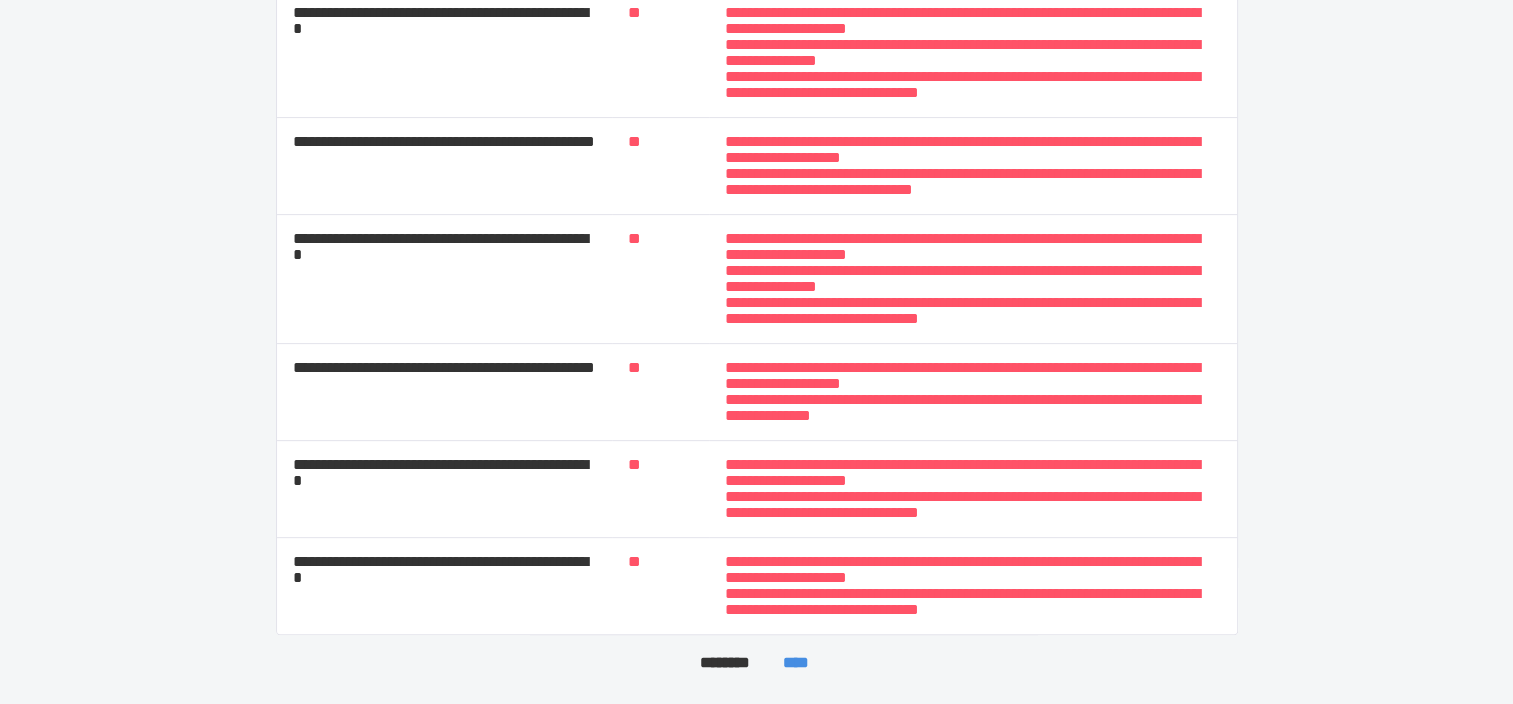 click on "**********" at bounding box center (973, 602) 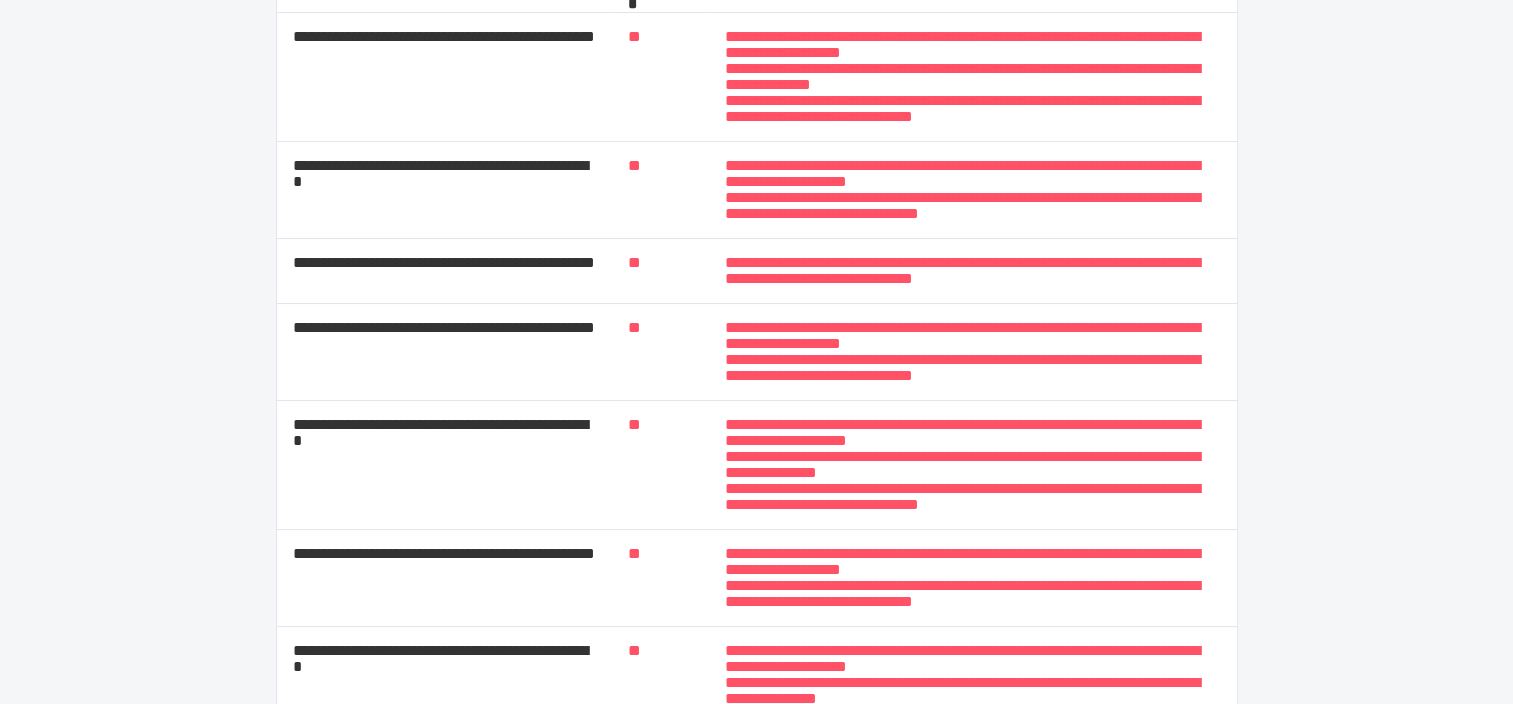 scroll, scrollTop: 0, scrollLeft: 0, axis: both 